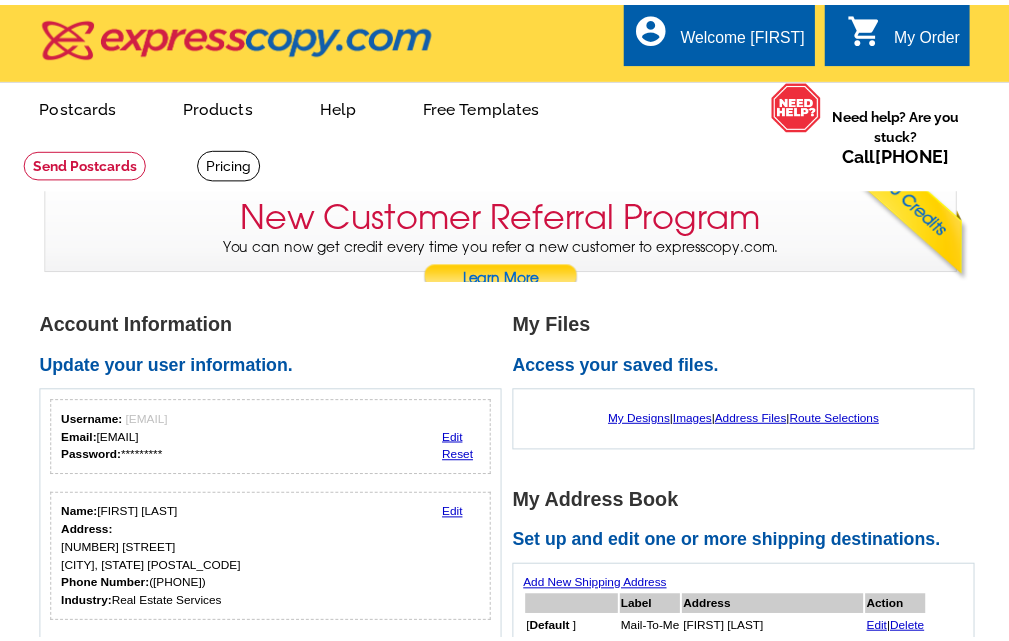 scroll, scrollTop: 0, scrollLeft: 0, axis: both 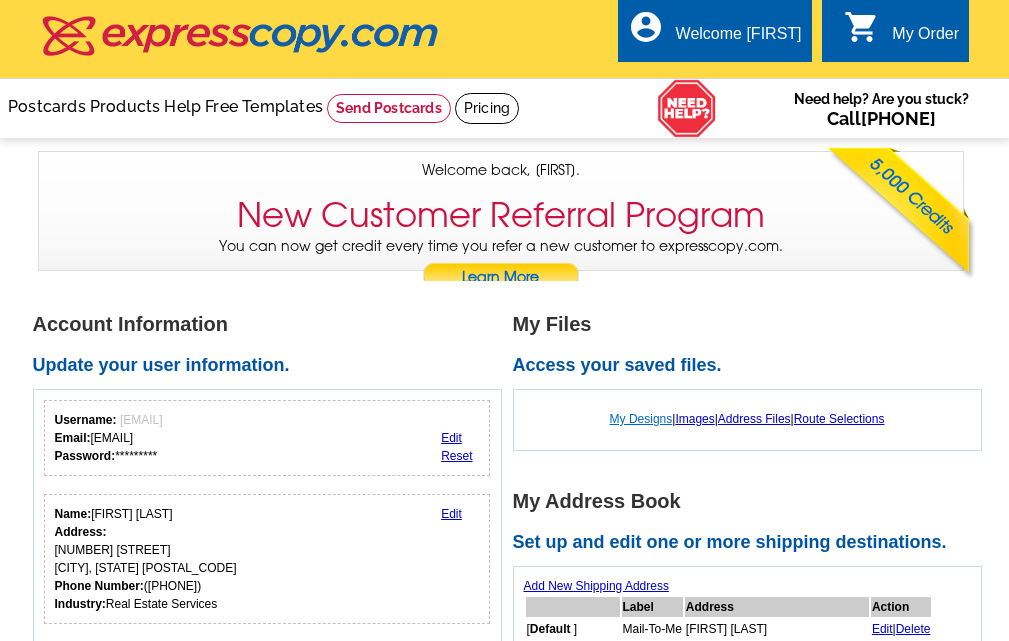 click on "My Designs" at bounding box center (641, 419) 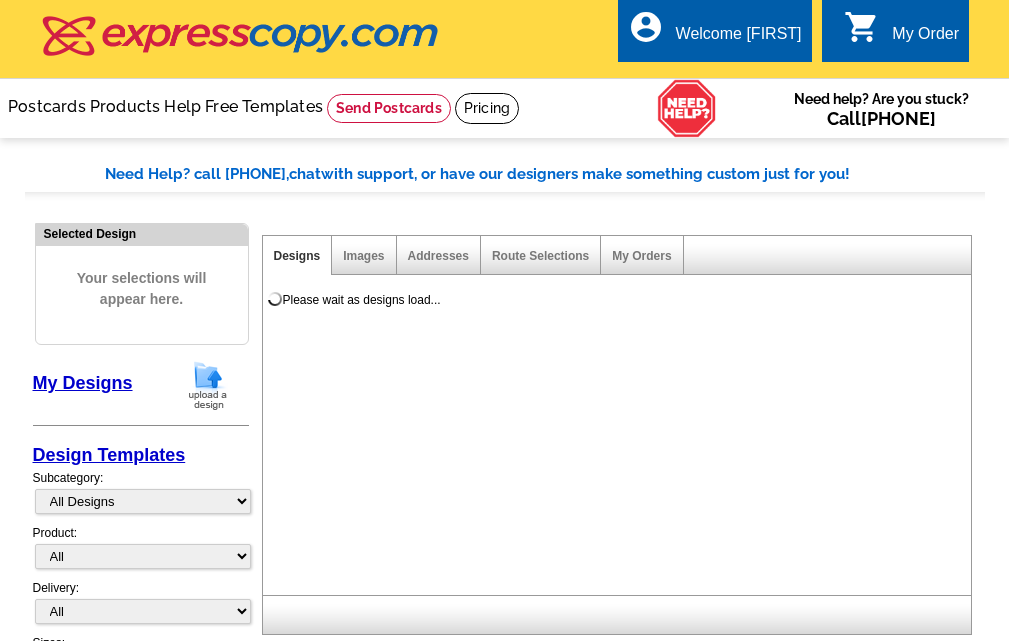 scroll, scrollTop: 0, scrollLeft: 0, axis: both 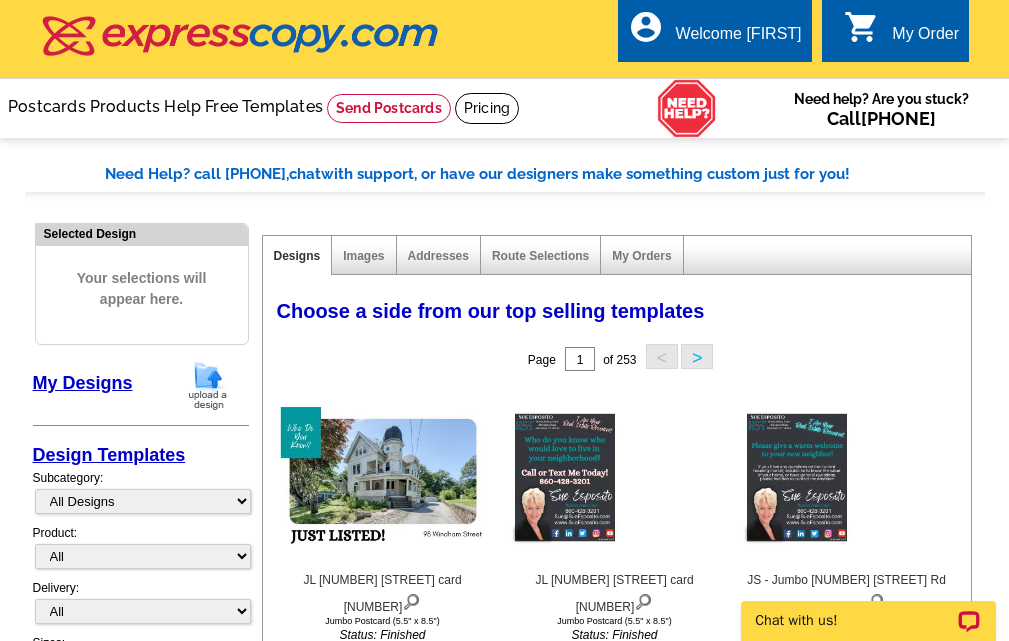 click at bounding box center (208, 385) 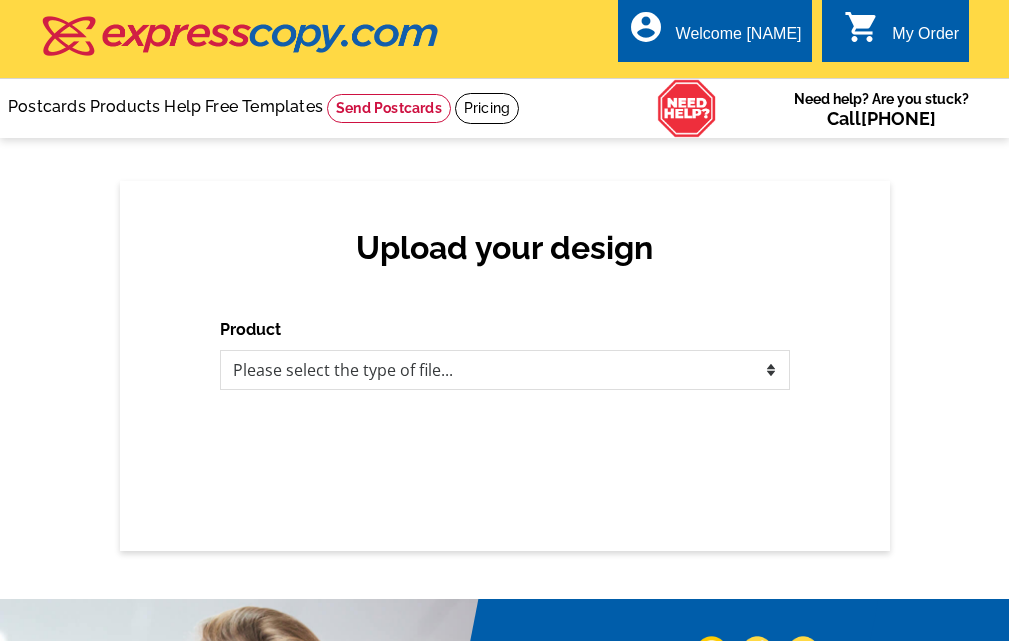 scroll, scrollTop: 0, scrollLeft: 0, axis: both 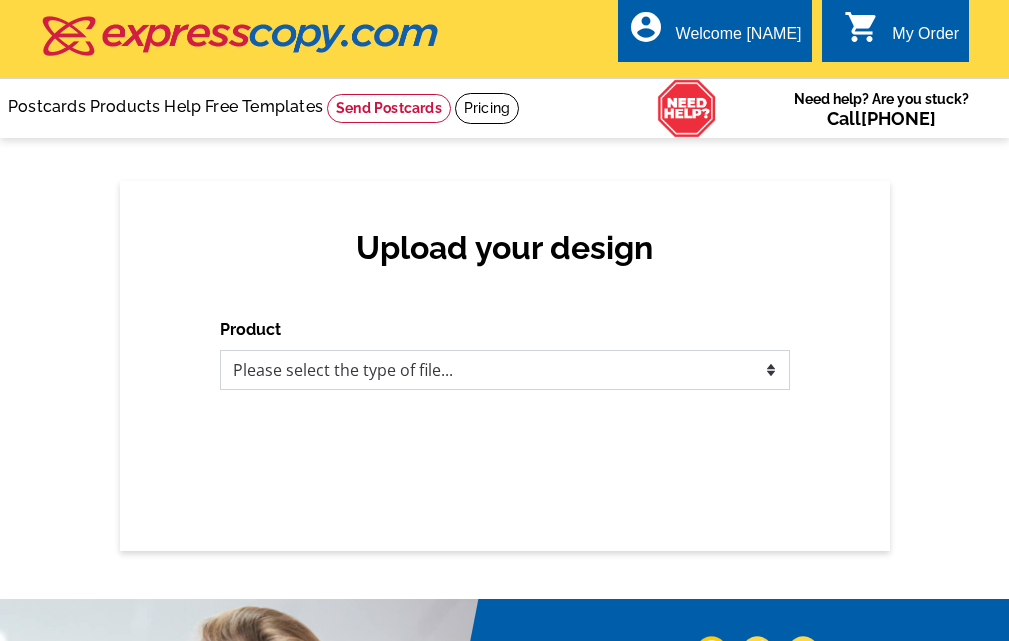 click on "Please select the type of file...
Postcards
Business Cards
Letters and flyers
Greeting Cards
Door Hangers" at bounding box center [505, 370] 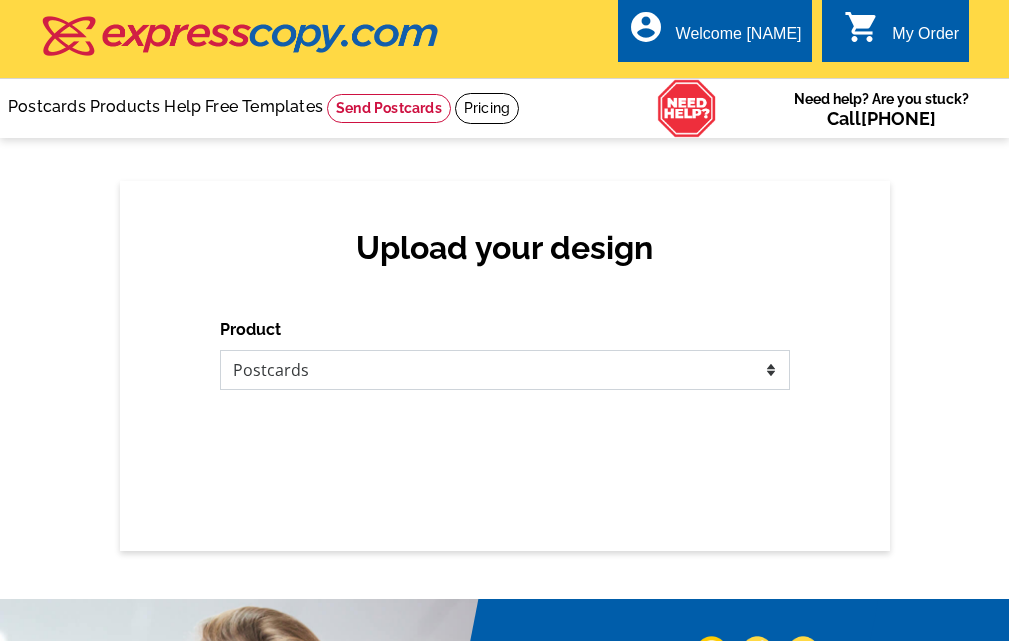 click on "Please select the type of file...
Postcards
Business Cards
Letters and flyers
Greeting Cards
Door Hangers" at bounding box center [505, 370] 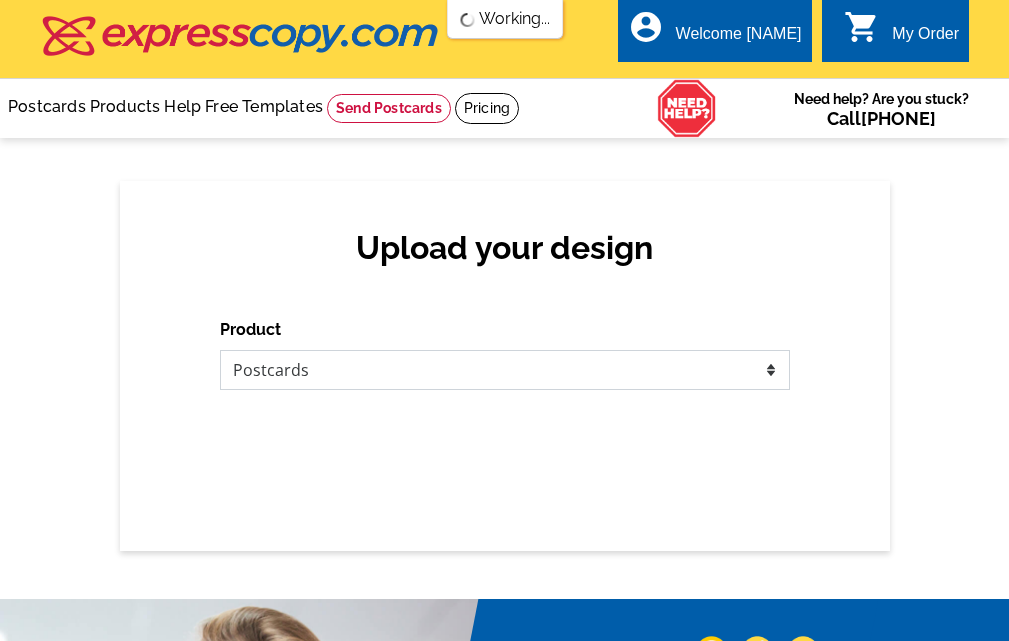 scroll, scrollTop: 0, scrollLeft: 0, axis: both 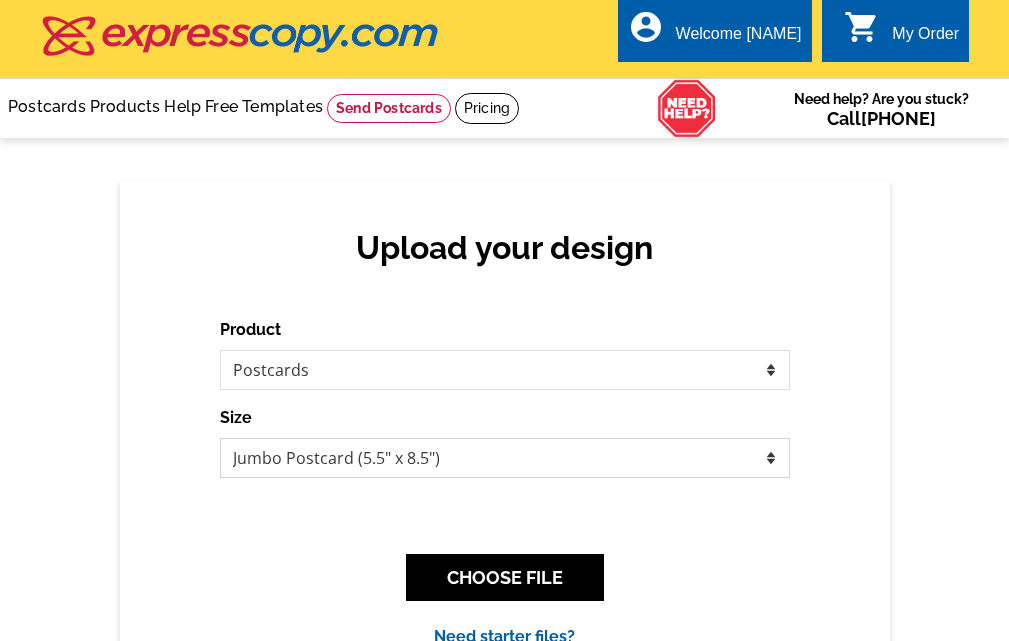 click on "Jumbo Postcard (5.5" x 8.5") Regular Postcard (4.25" x 5.6") Panoramic Postcard (5.75" x 11.25") Giant Postcard (8.5" x 11") EDDM Postcard (6.125" x 8.25")" at bounding box center (505, 458) 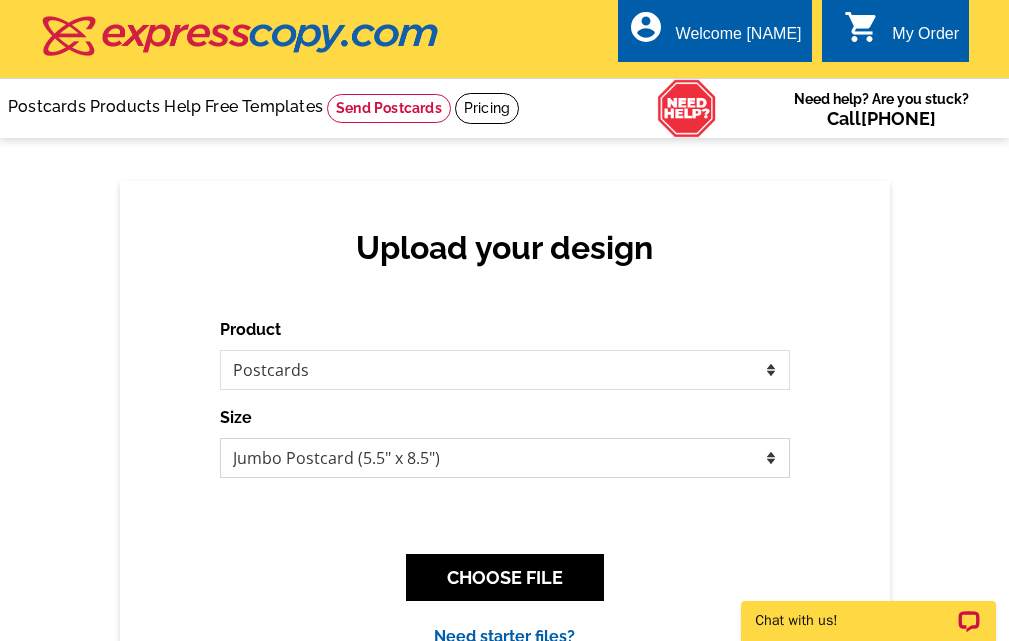 scroll, scrollTop: 0, scrollLeft: 0, axis: both 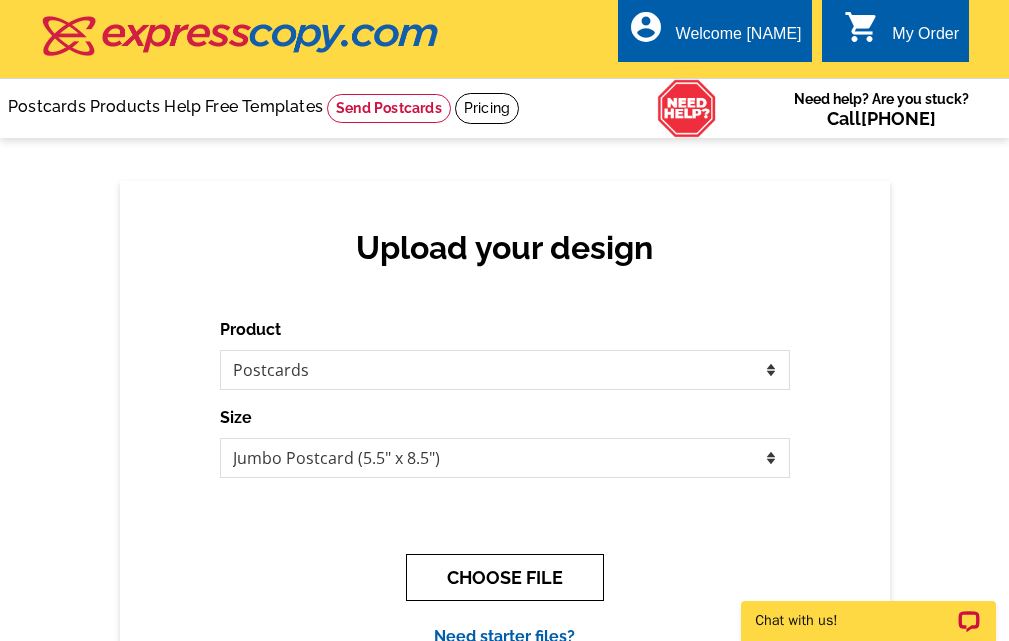 click on "CHOOSE FILE" at bounding box center (505, 577) 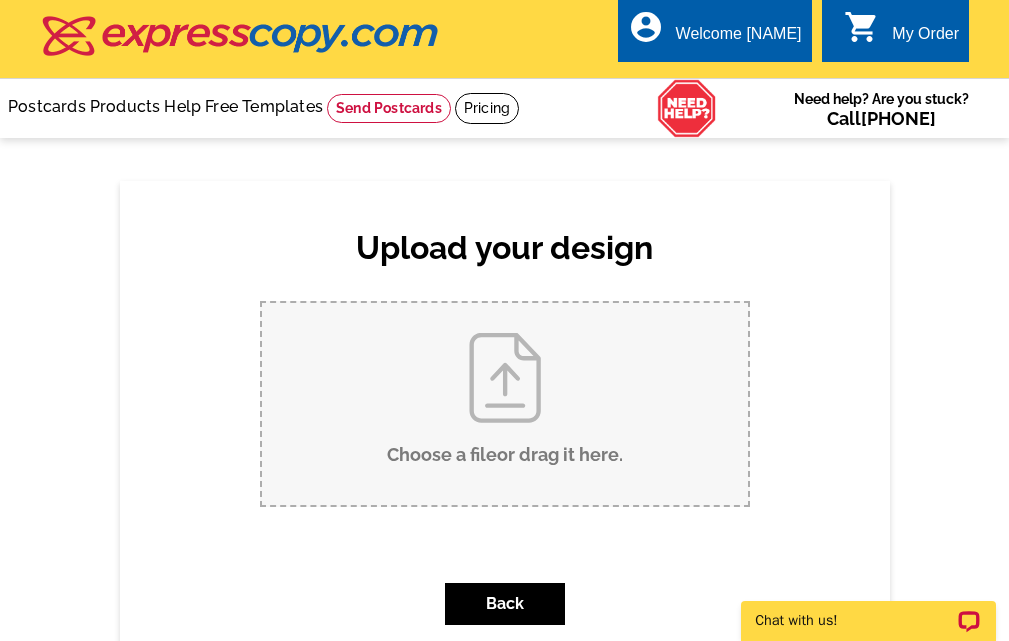 click on "Choose a file  or drag it here ." at bounding box center [505, 404] 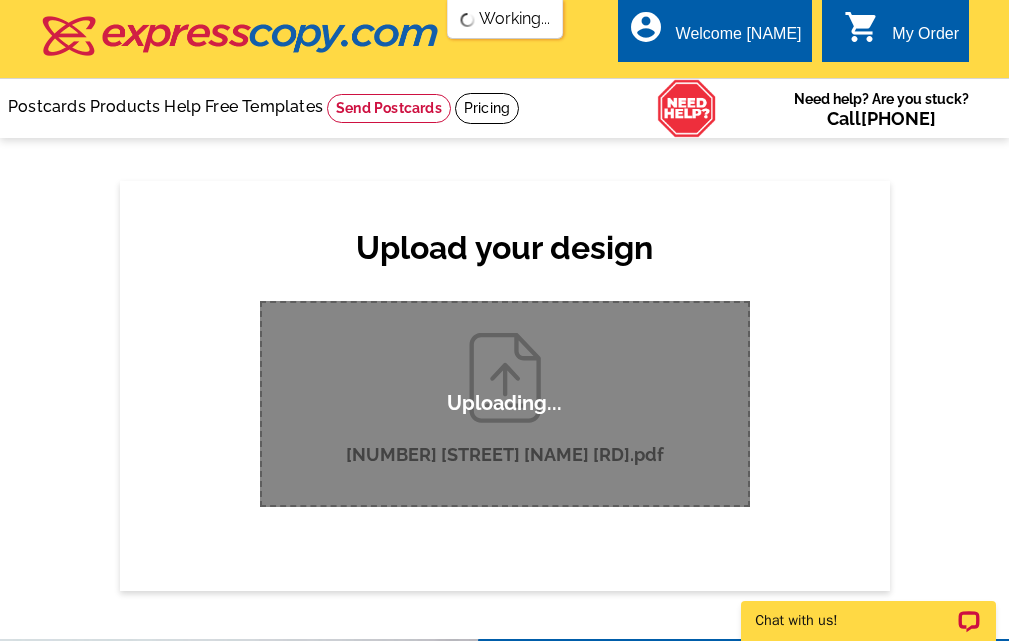 type 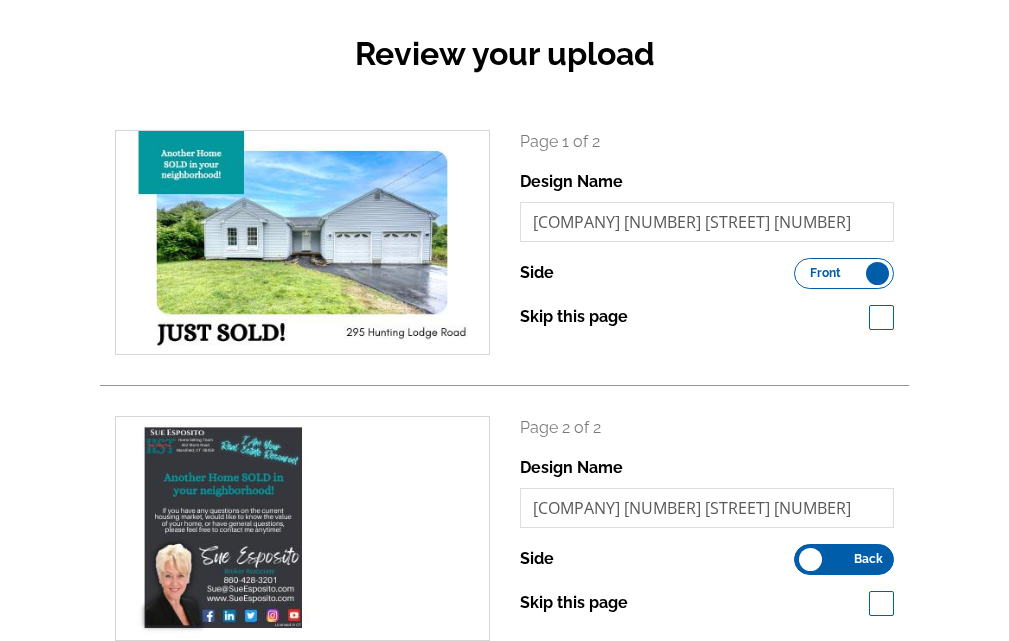 scroll, scrollTop: 300, scrollLeft: 0, axis: vertical 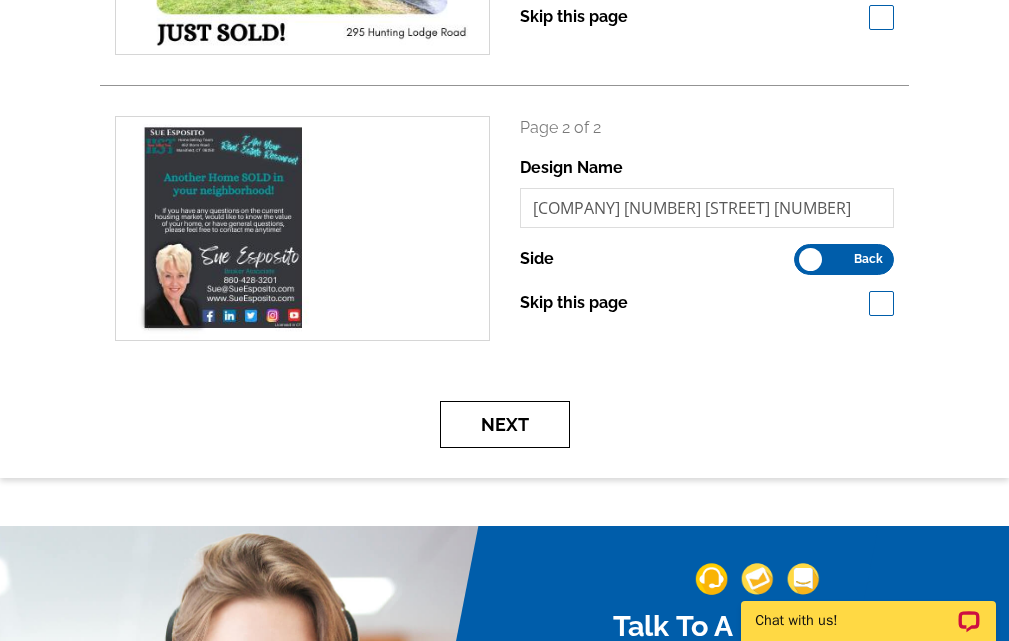 click on "Next" at bounding box center (505, 424) 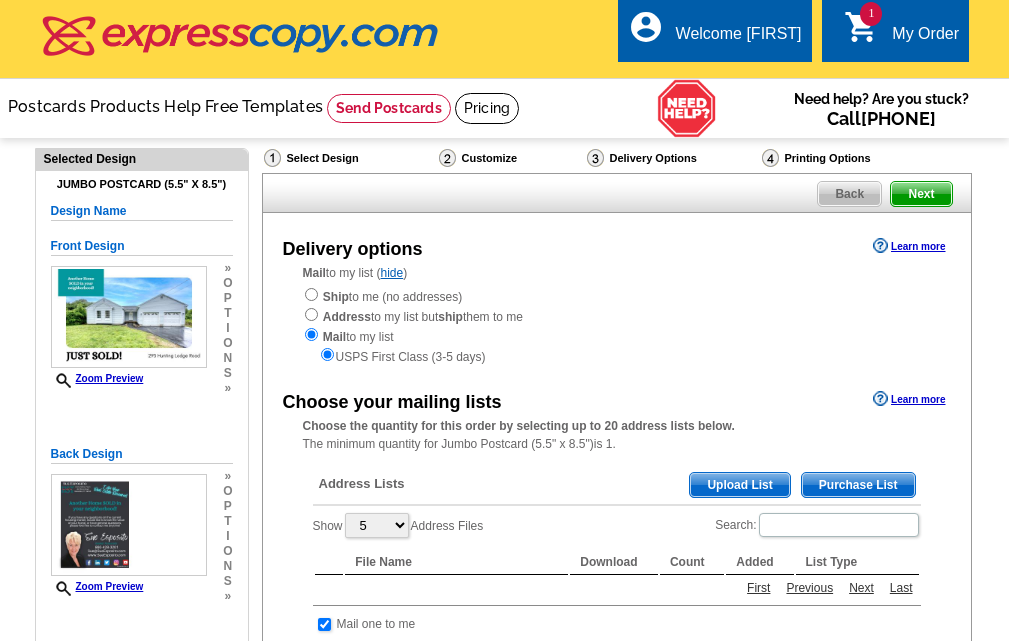 scroll, scrollTop: 0, scrollLeft: 0, axis: both 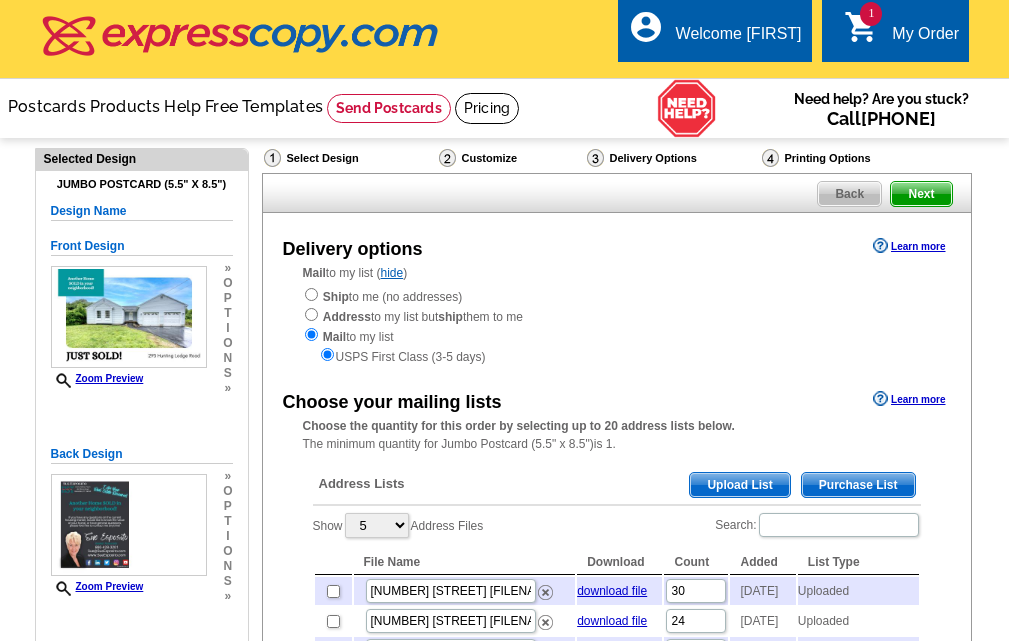 click on "Upload List" at bounding box center (739, 485) 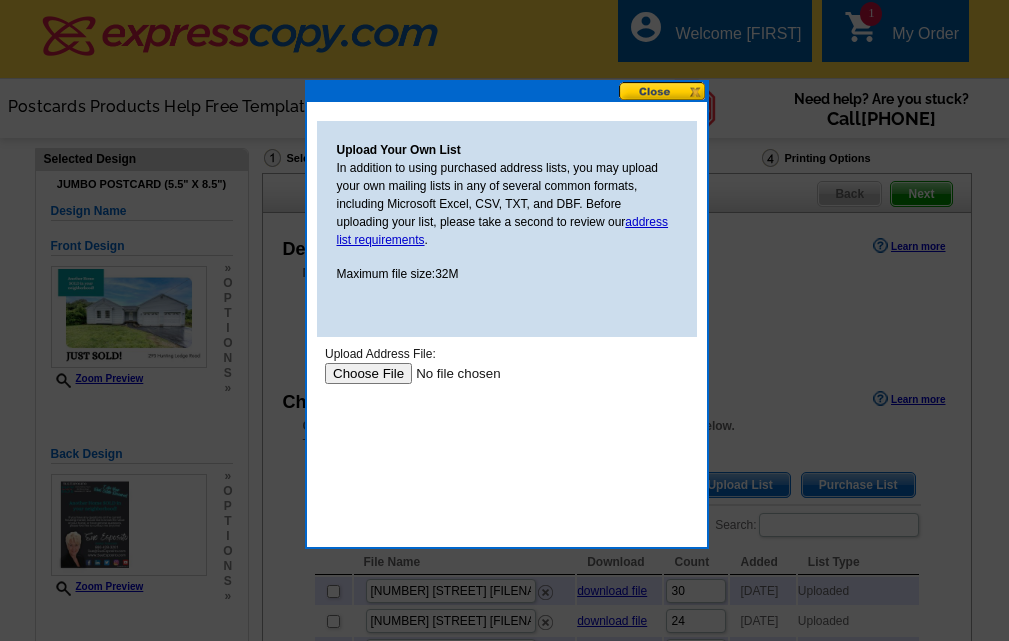 scroll, scrollTop: 0, scrollLeft: 0, axis: both 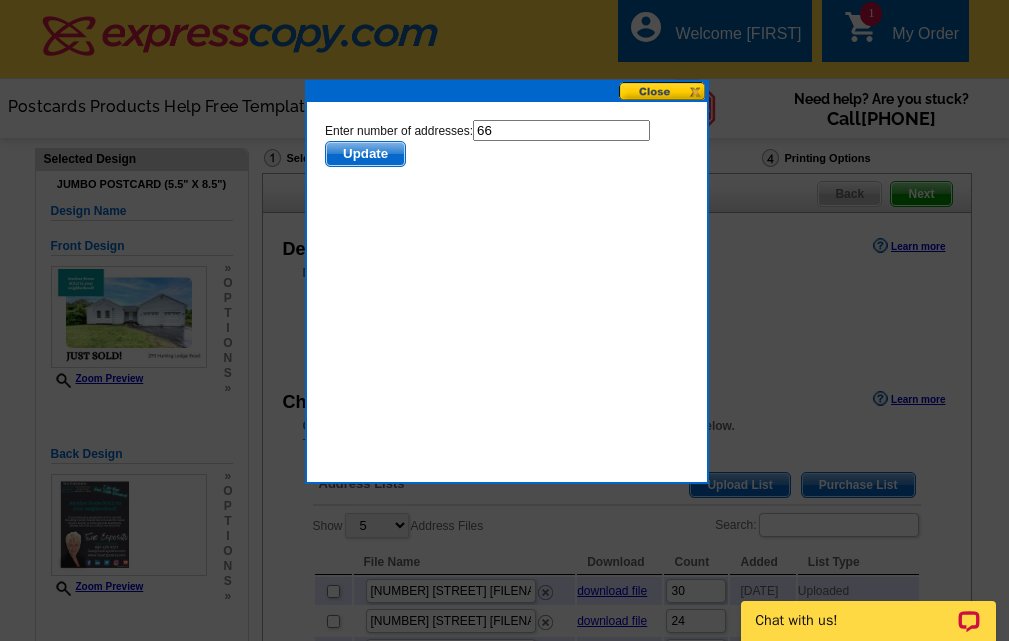 click on "Update" at bounding box center (364, 154) 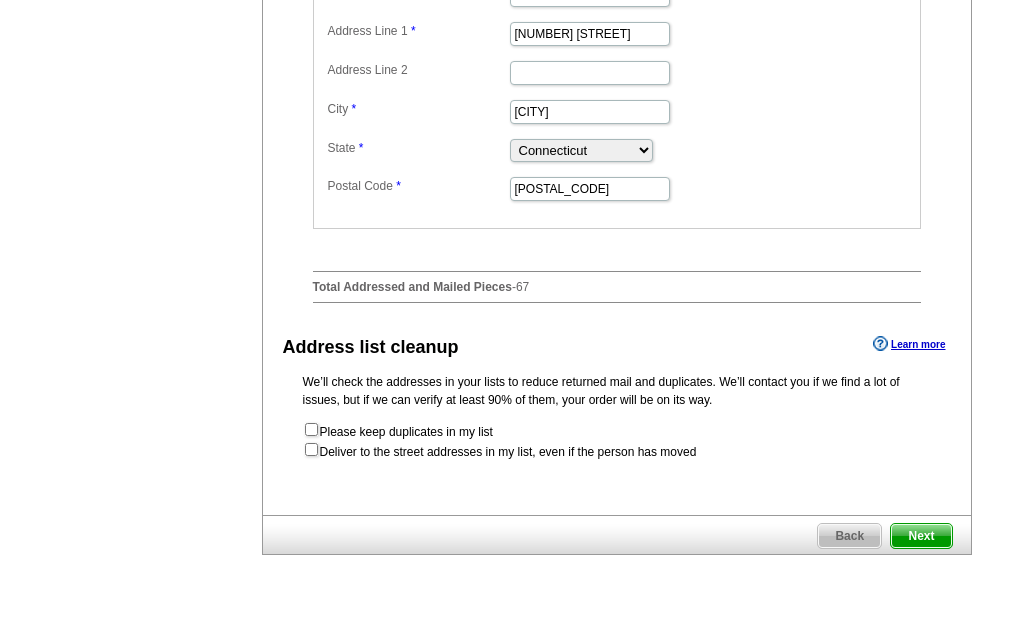 scroll, scrollTop: 1000, scrollLeft: 0, axis: vertical 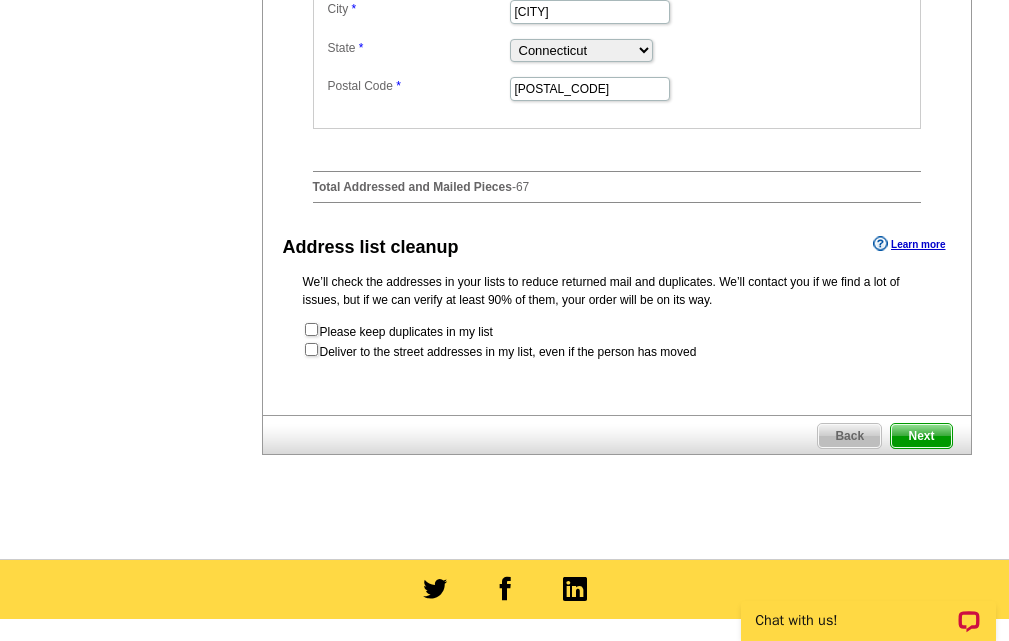 click on "Next" at bounding box center (921, 436) 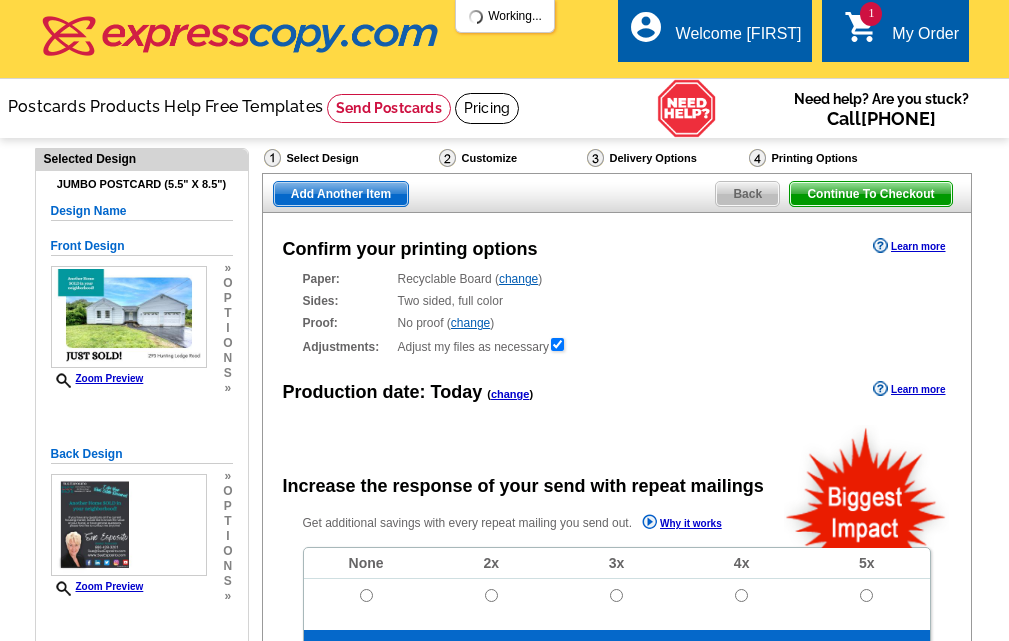 scroll, scrollTop: 0, scrollLeft: 0, axis: both 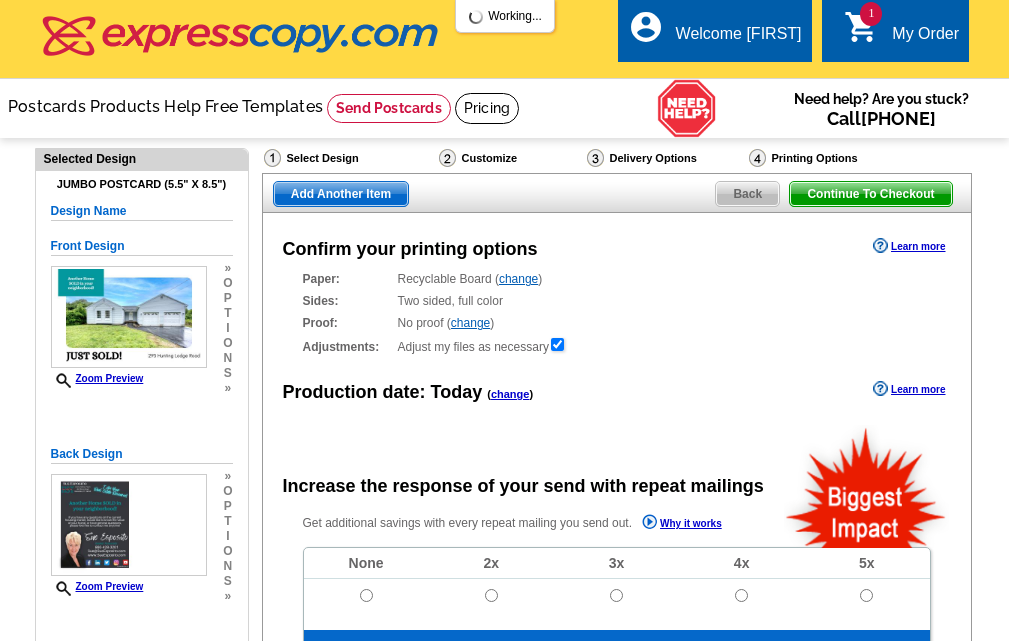 radio on "false" 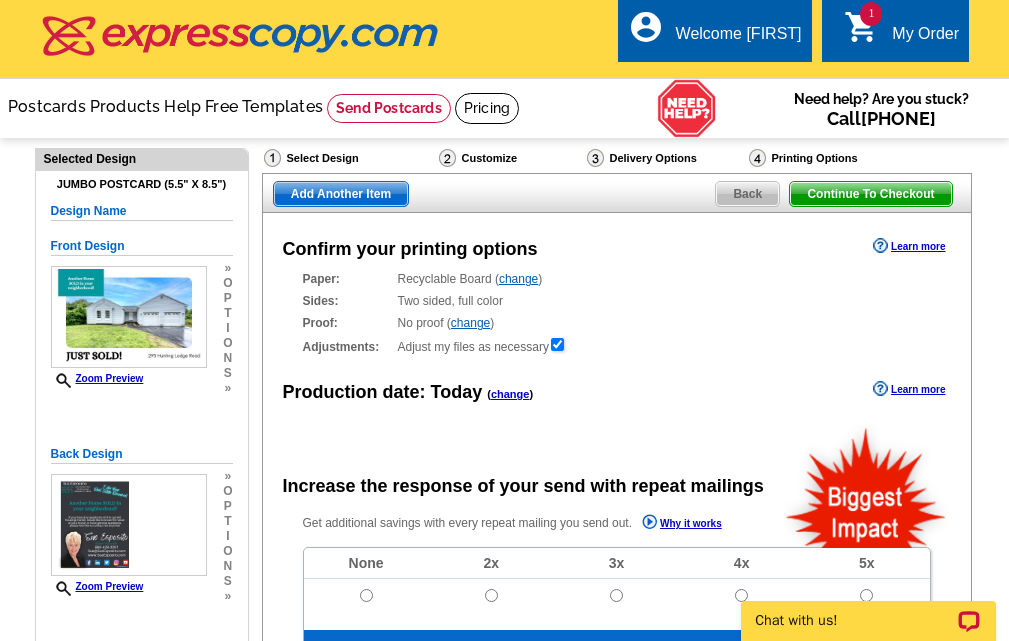 scroll, scrollTop: 0, scrollLeft: 0, axis: both 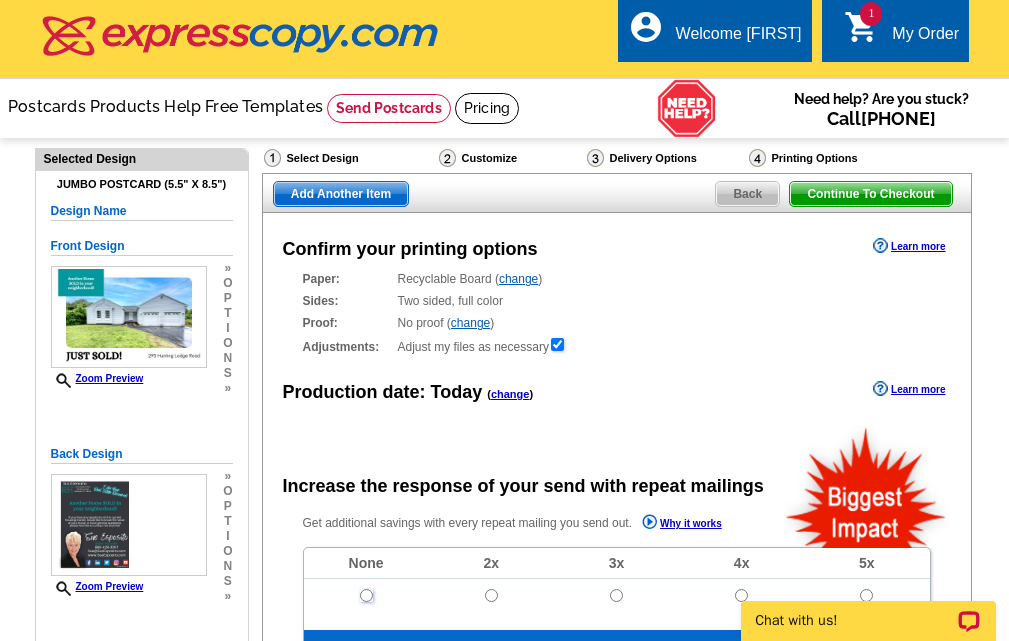 click at bounding box center [366, 595] 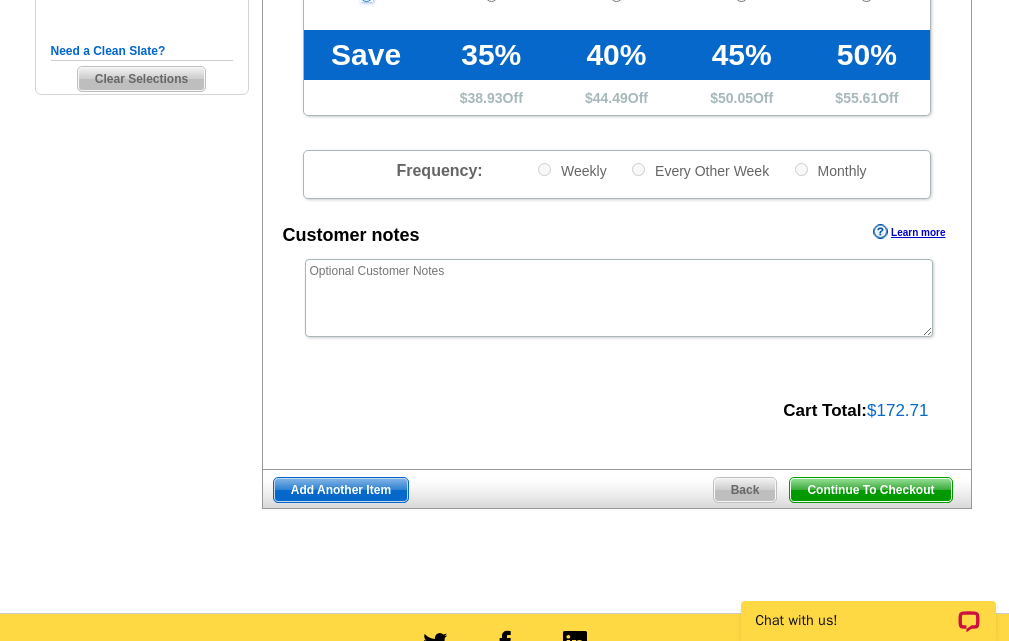 scroll, scrollTop: 700, scrollLeft: 0, axis: vertical 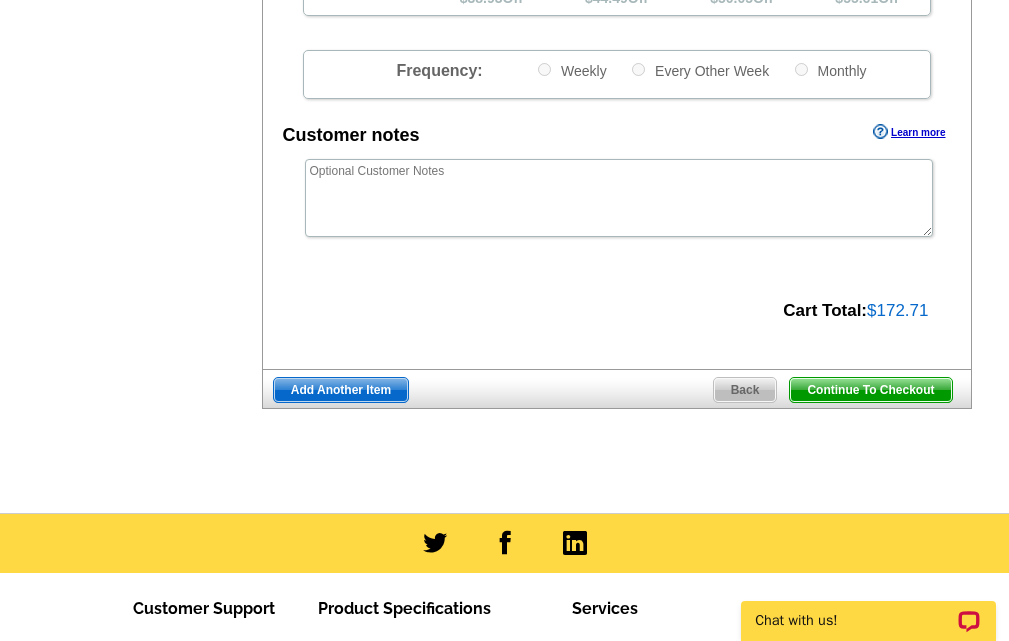 click on "Continue To Checkout" at bounding box center [870, 390] 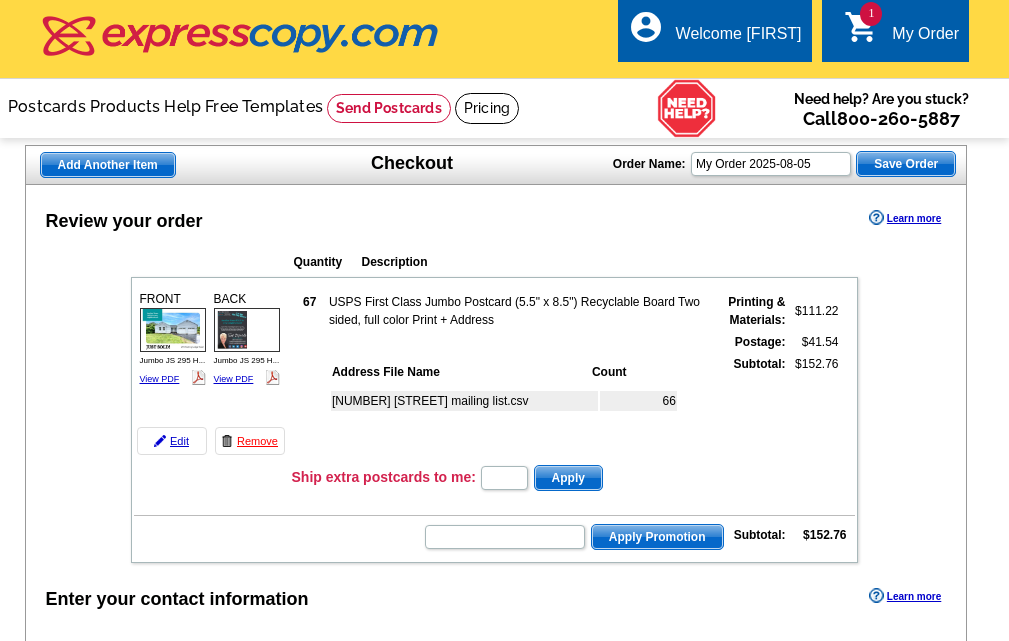 scroll, scrollTop: 0, scrollLeft: 0, axis: both 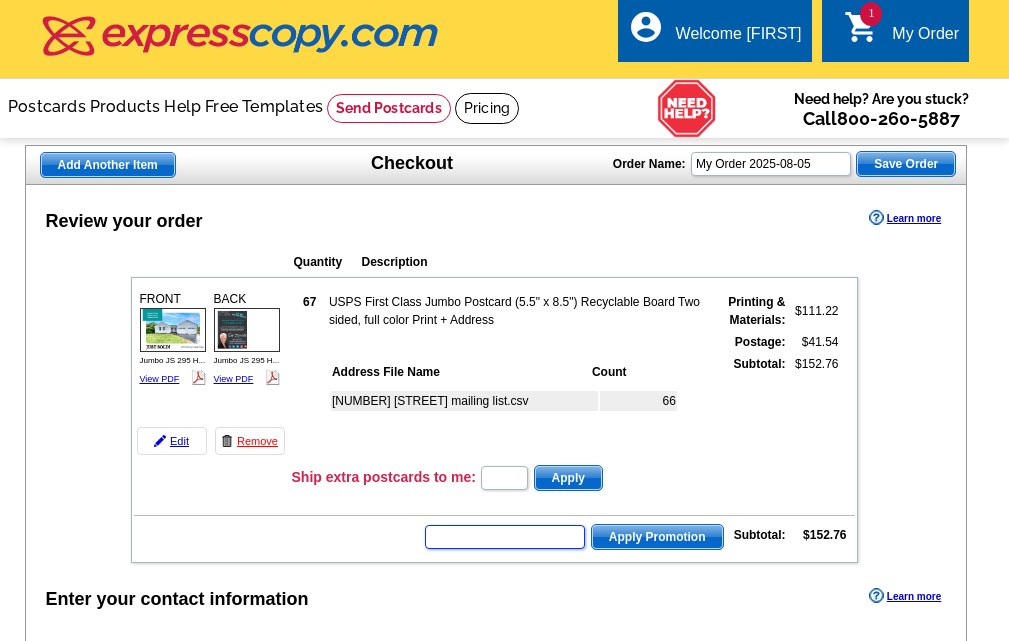 click at bounding box center [505, 537] 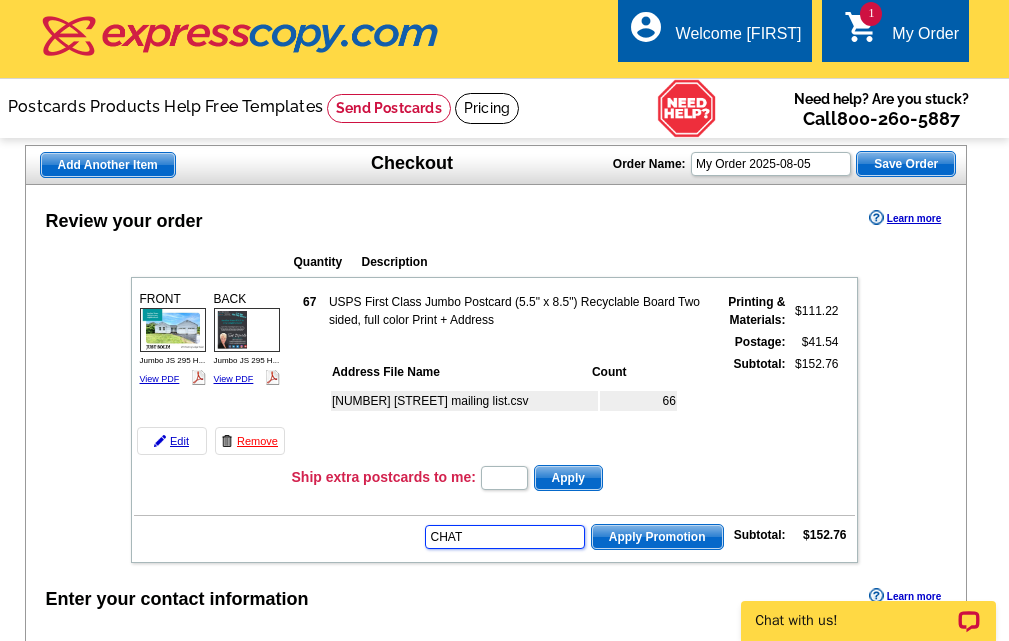 scroll, scrollTop: 0, scrollLeft: 0, axis: both 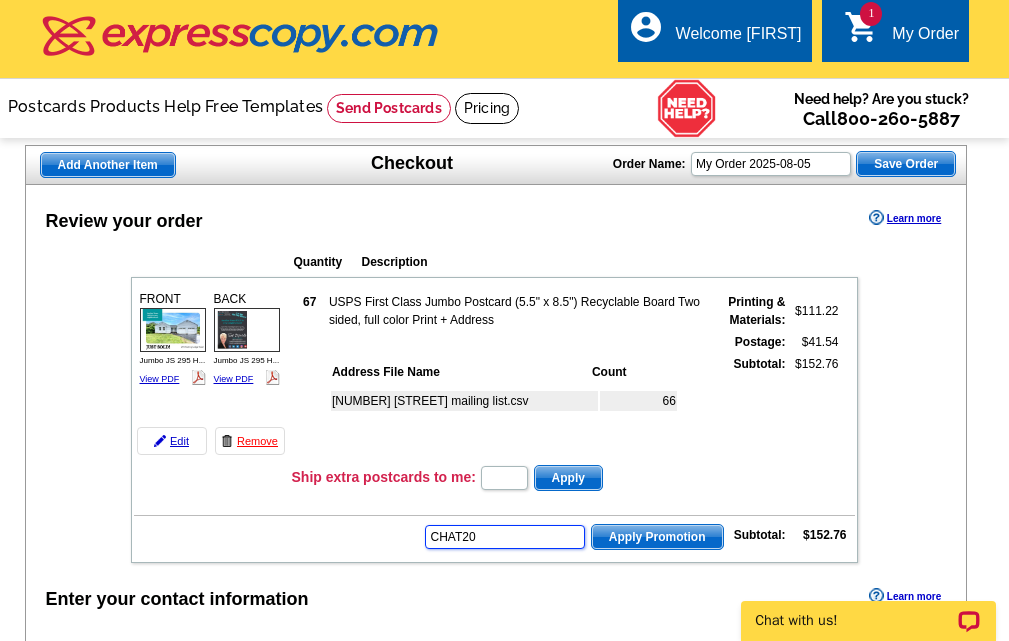 type on "CHAT20" 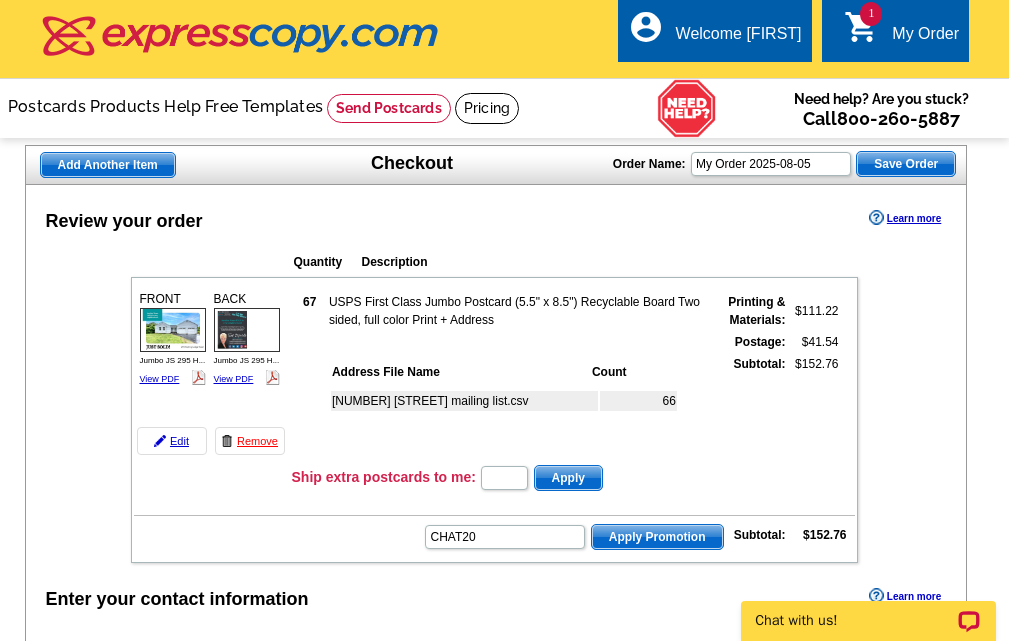 click on "Apply Promotion" at bounding box center [657, 537] 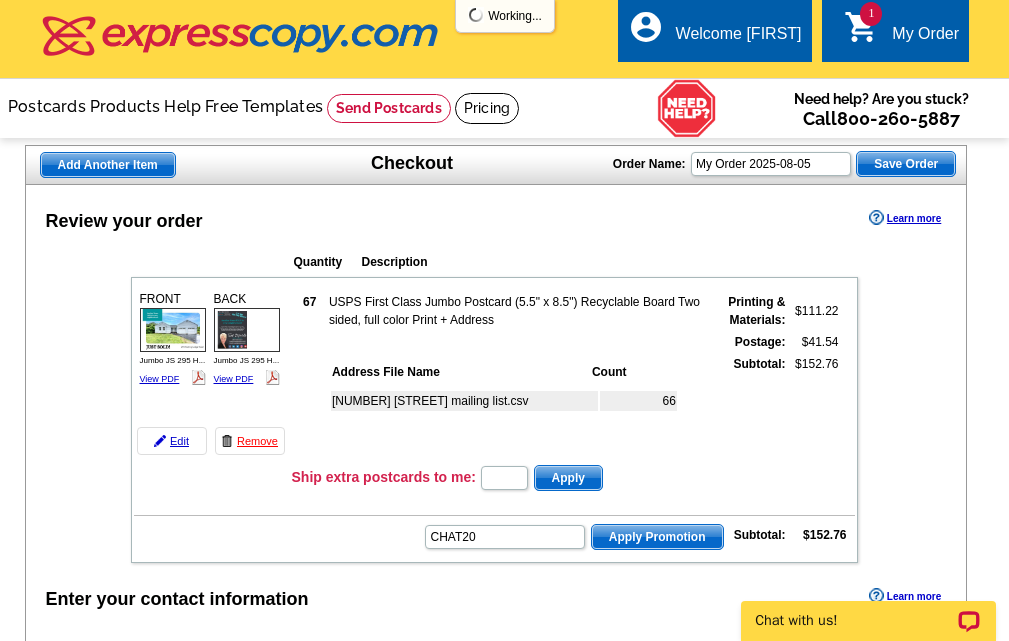 scroll, scrollTop: 0, scrollLeft: 0, axis: both 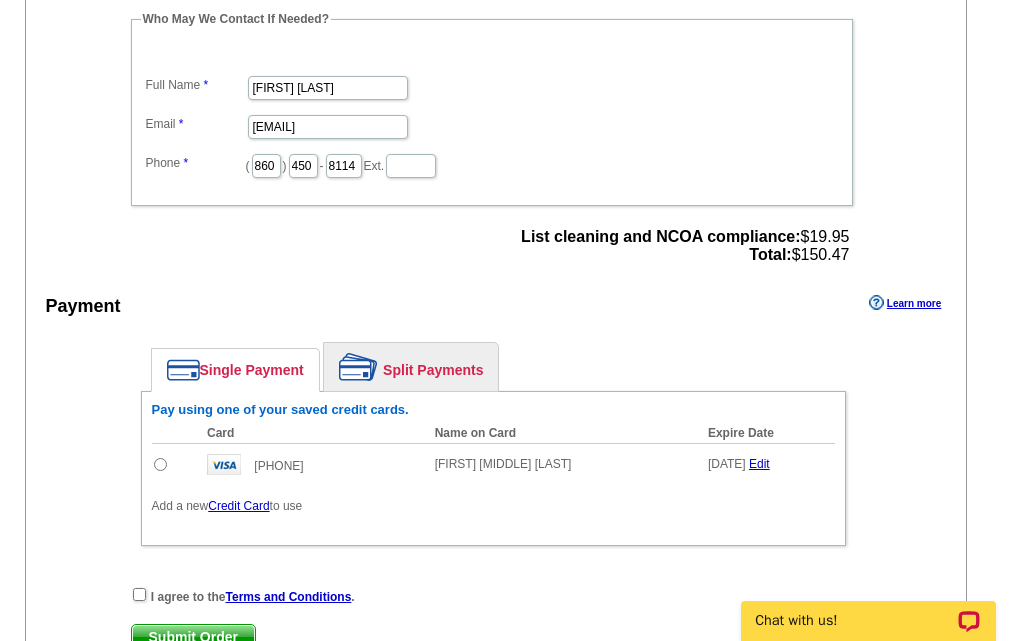 click at bounding box center [160, 464] 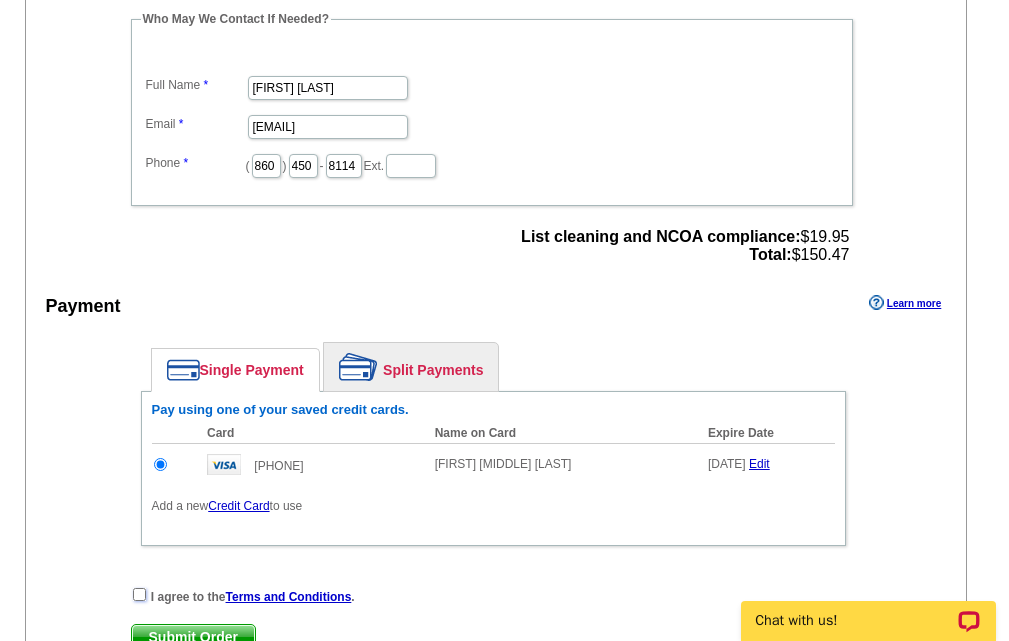 click at bounding box center (139, 594) 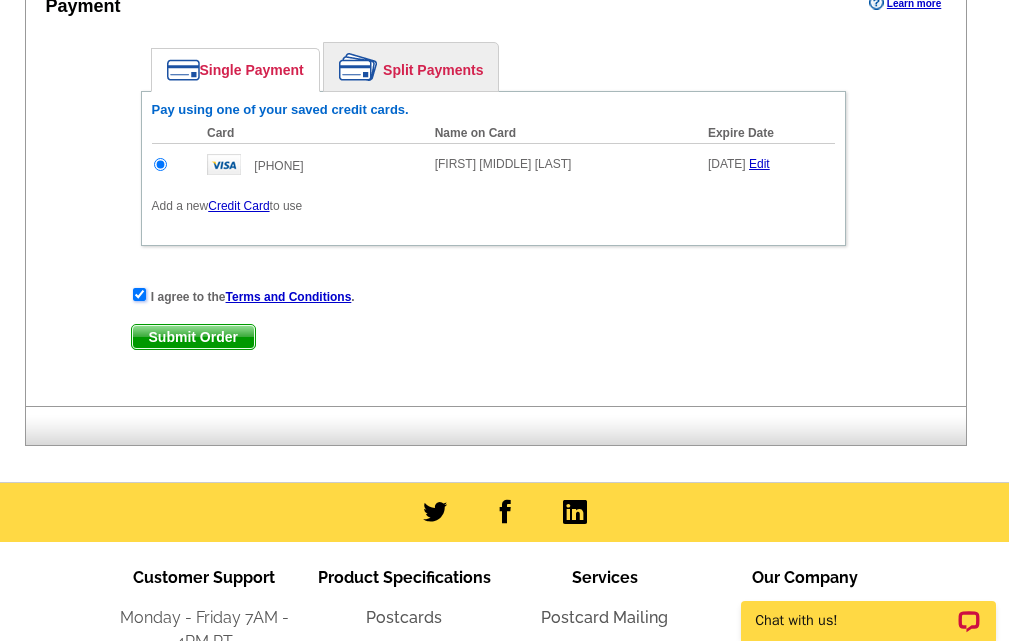 scroll, scrollTop: 1100, scrollLeft: 0, axis: vertical 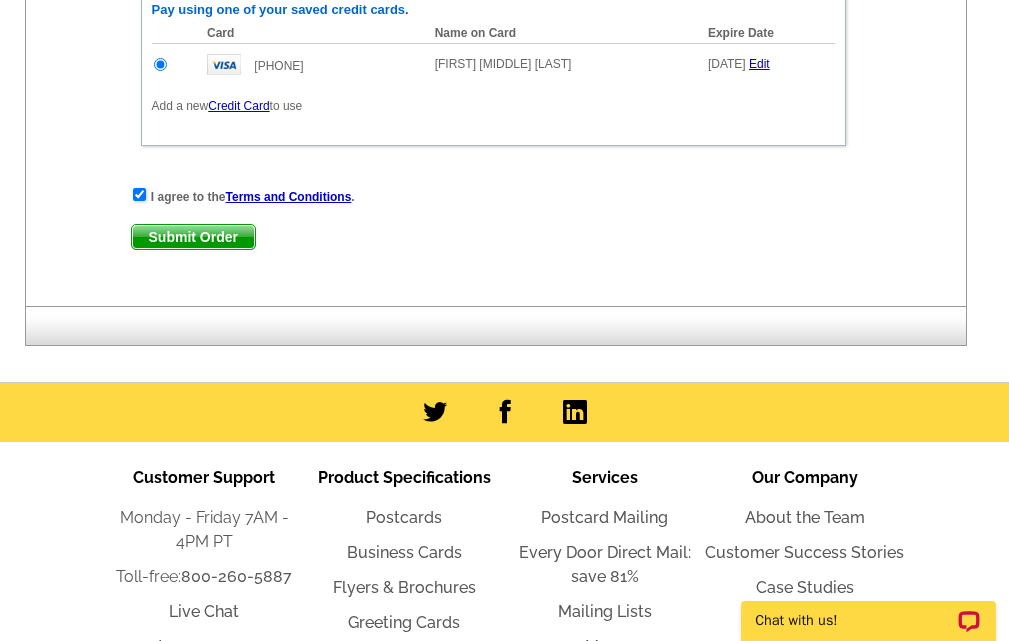click on "Submit Order" at bounding box center (193, 237) 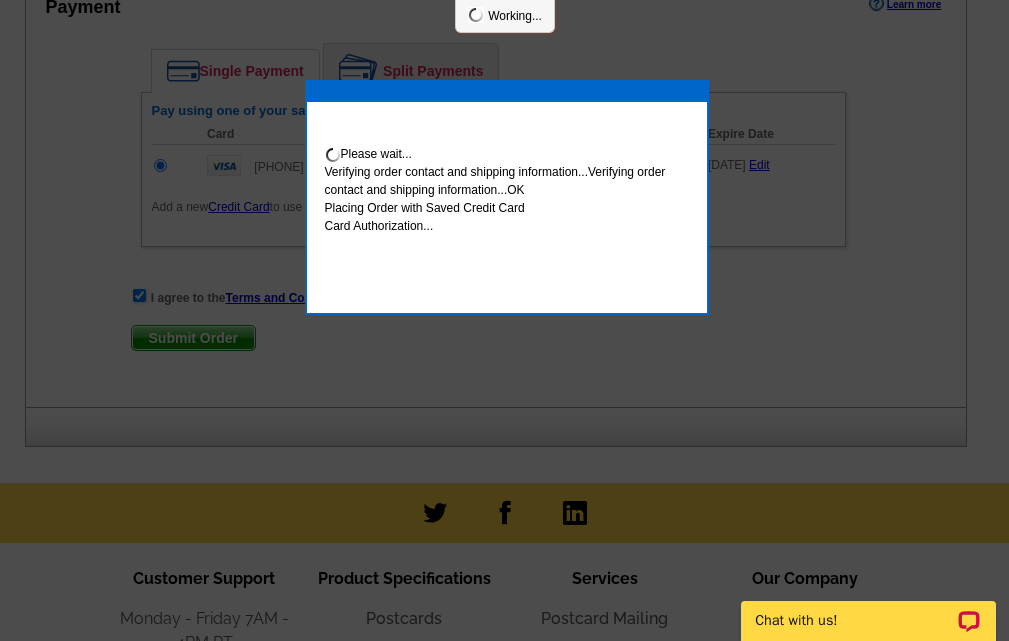 scroll, scrollTop: 1201, scrollLeft: 0, axis: vertical 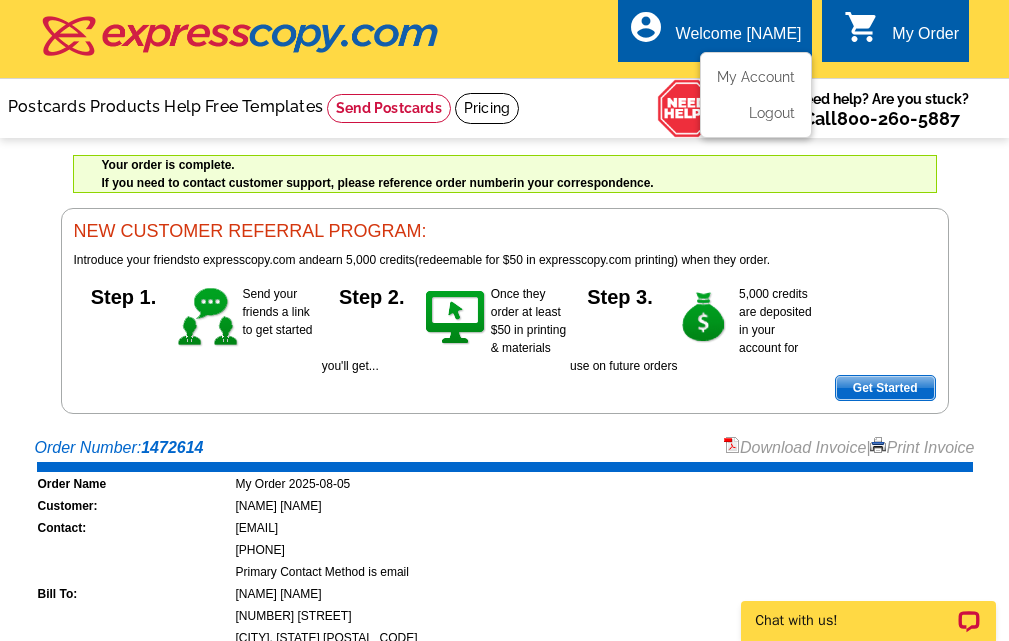 click on "account_circle
Welcome [NAME]
My Account Logout" at bounding box center [715, 30] 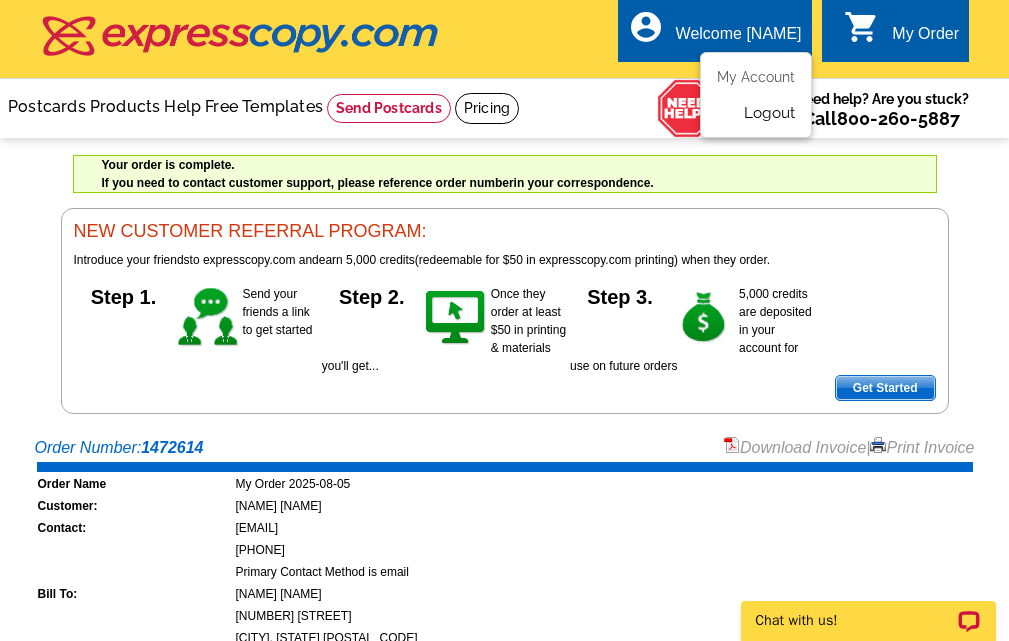 click on "Logout" at bounding box center (769, 113) 